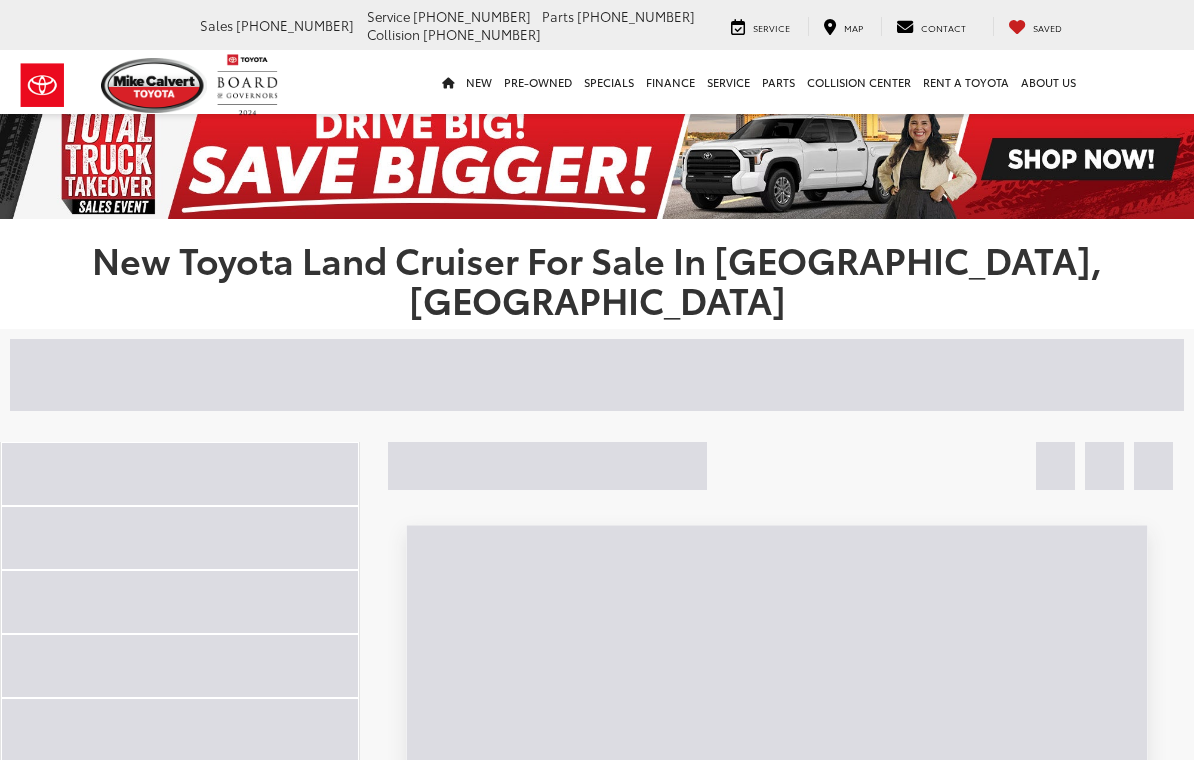 scroll, scrollTop: 0, scrollLeft: 0, axis: both 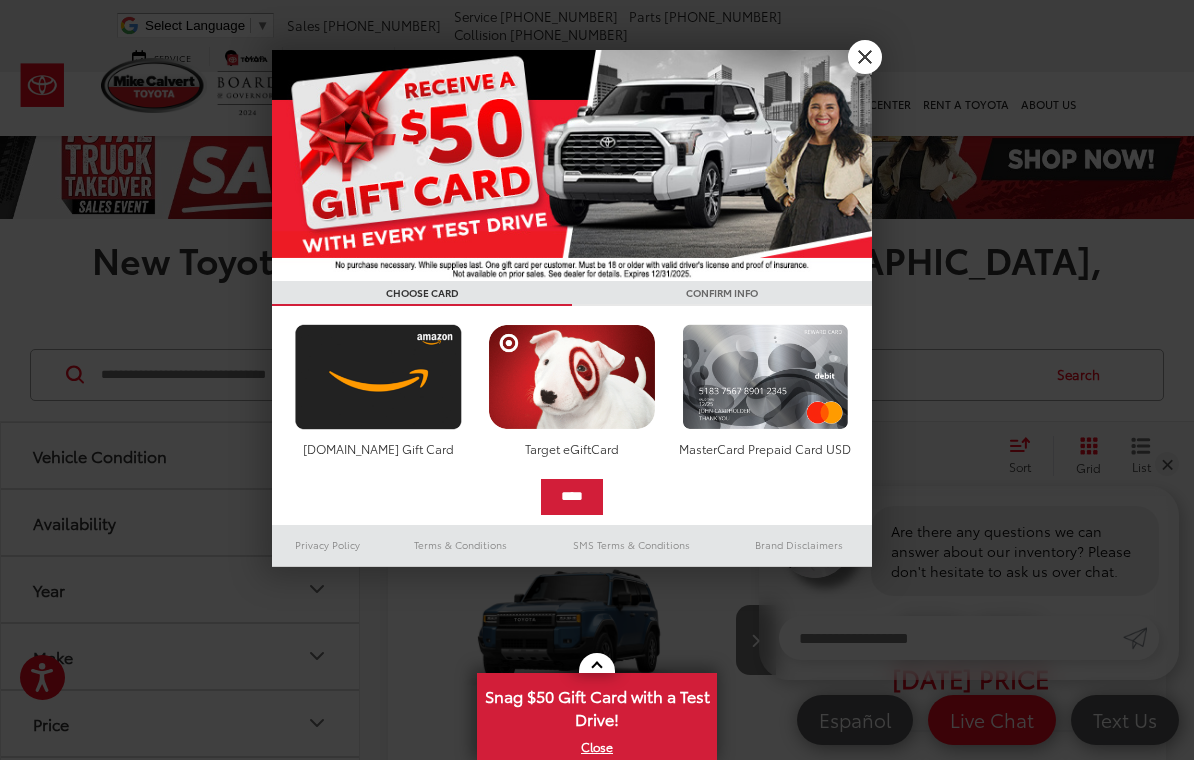 click on "X" at bounding box center [865, 57] 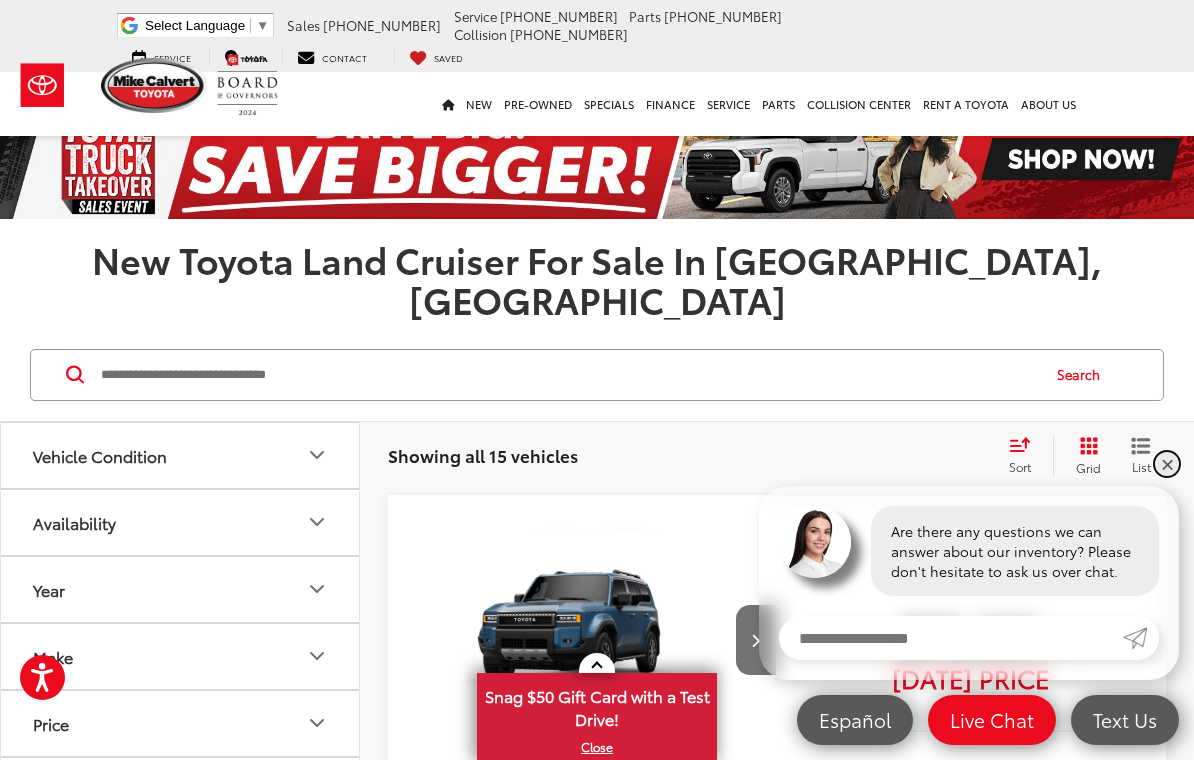 click on "✕" at bounding box center (1167, 464) 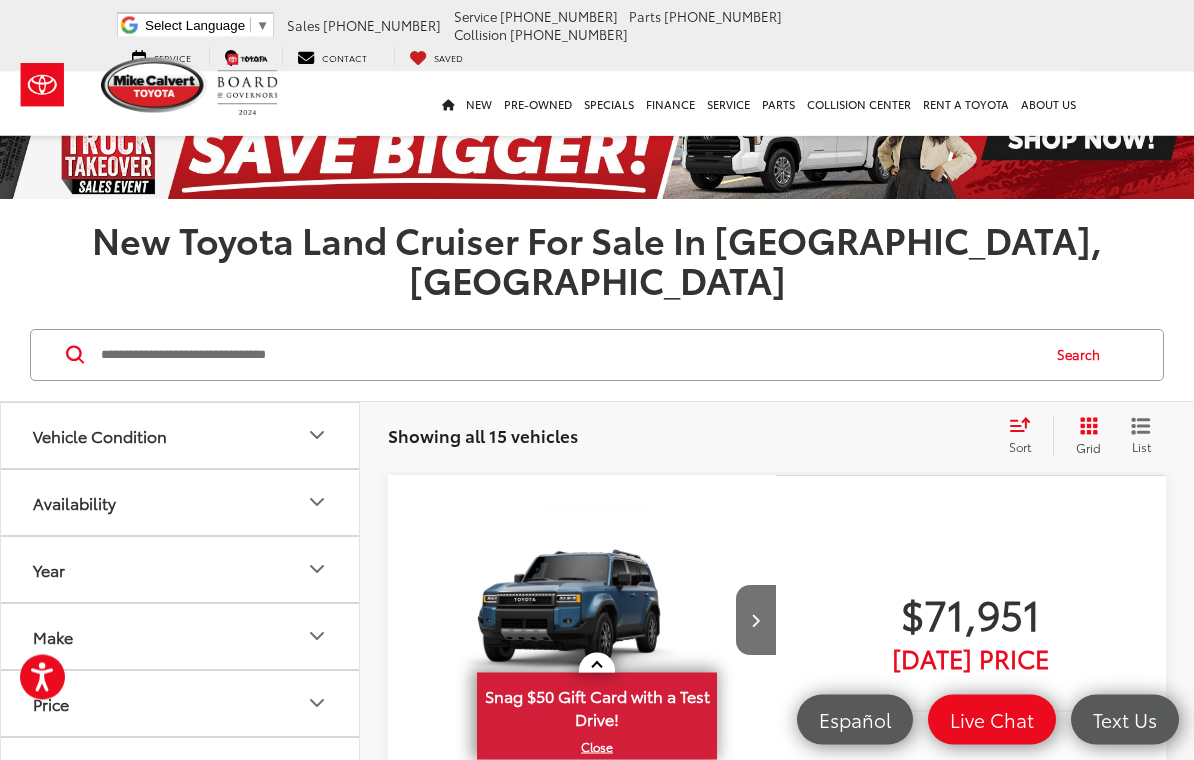 scroll, scrollTop: 0, scrollLeft: 0, axis: both 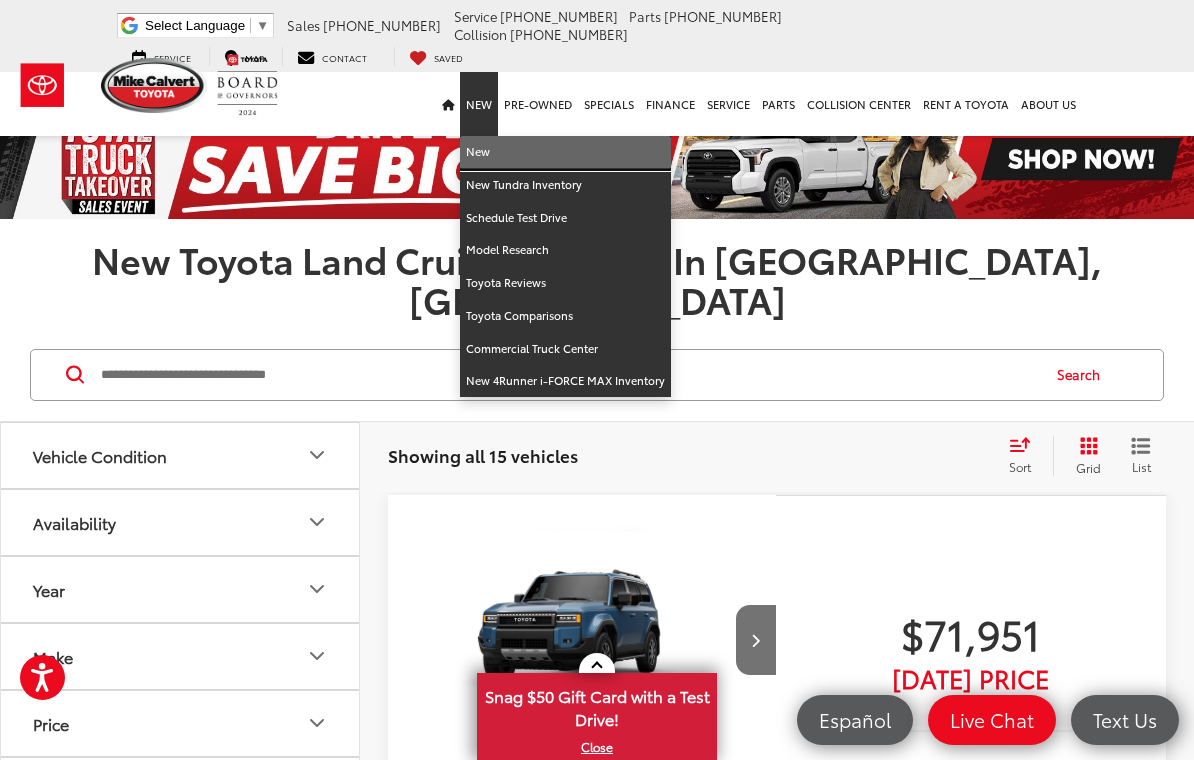 click on "New" at bounding box center [565, 152] 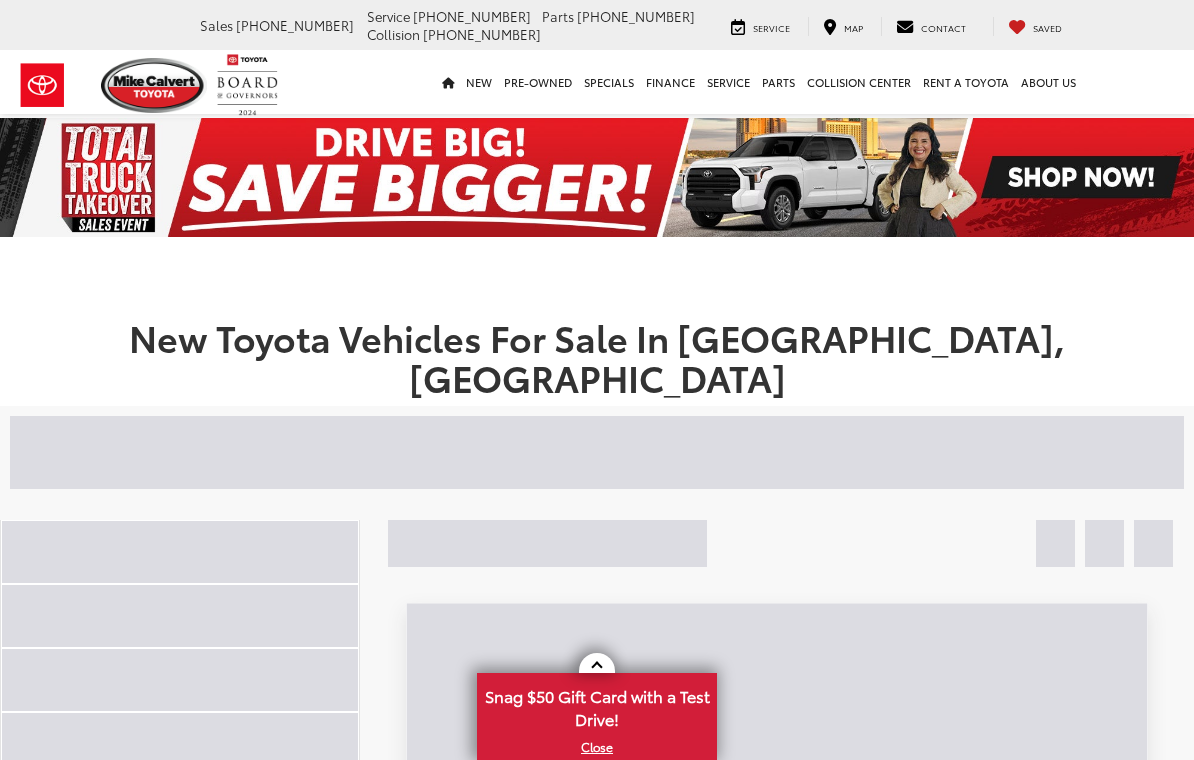 scroll, scrollTop: 0, scrollLeft: 0, axis: both 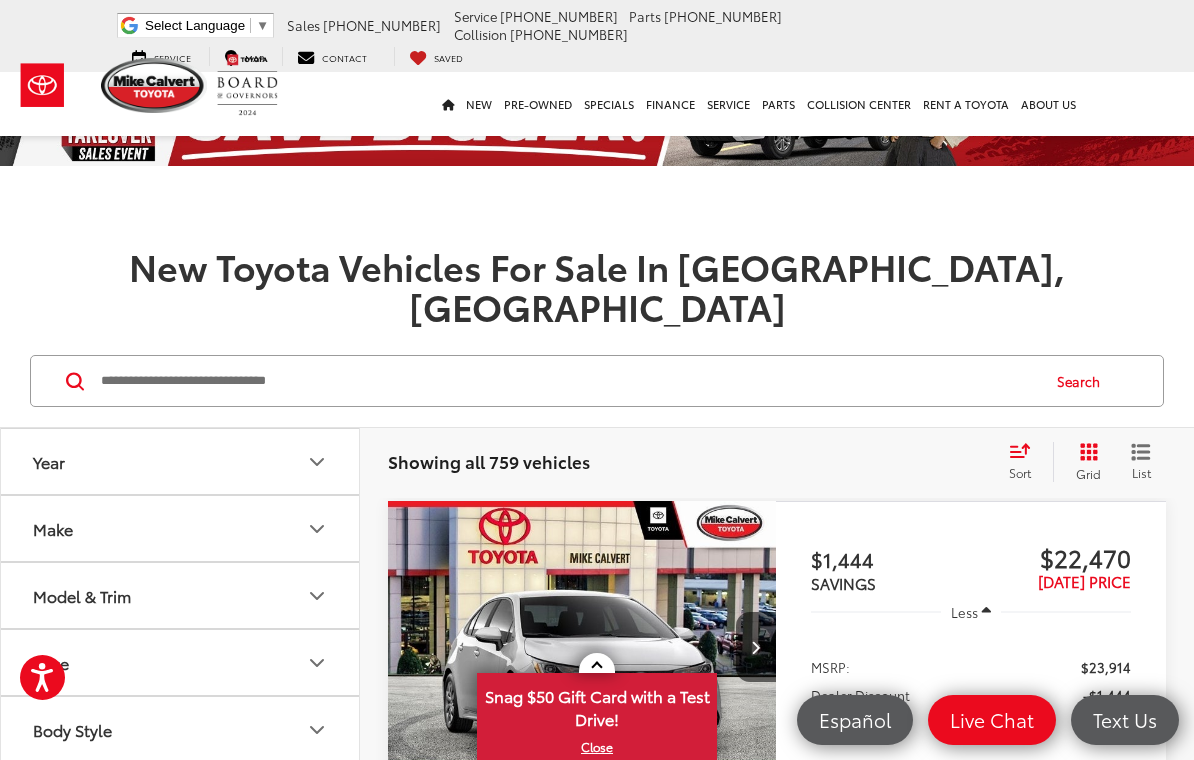 click on "Model & Trim" at bounding box center (82, 595) 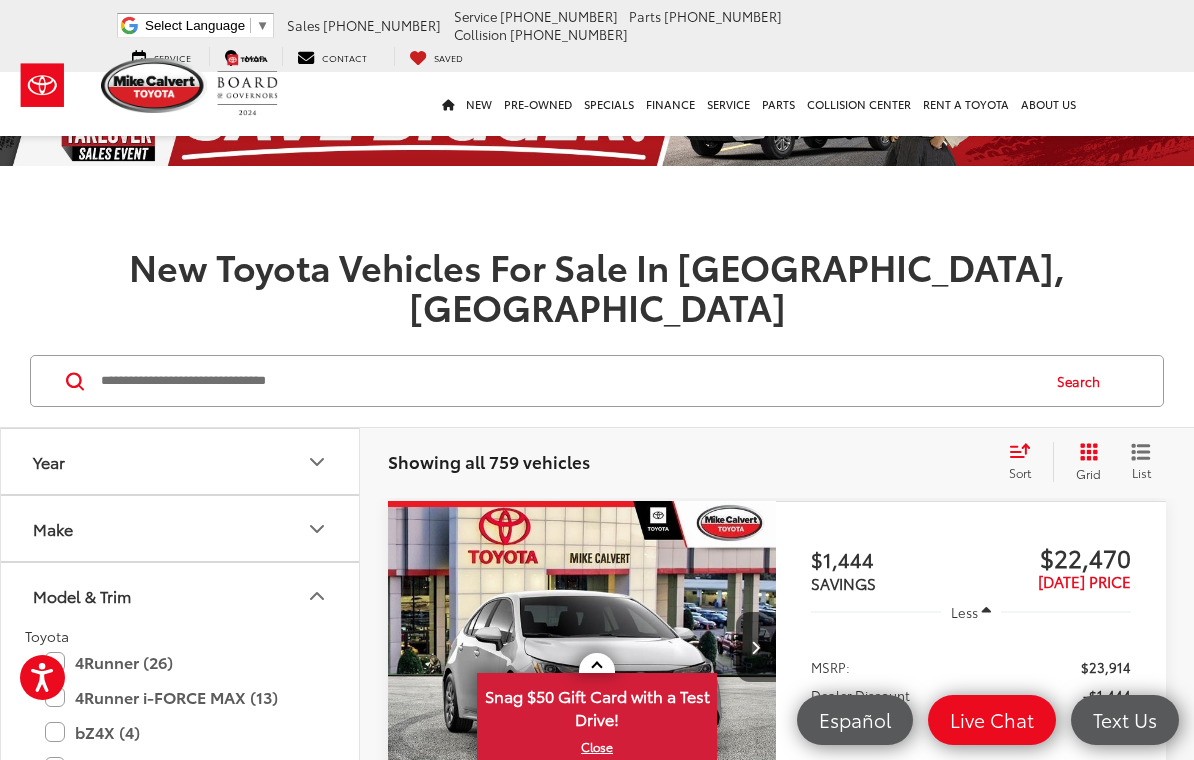 scroll, scrollTop: 0, scrollLeft: 0, axis: both 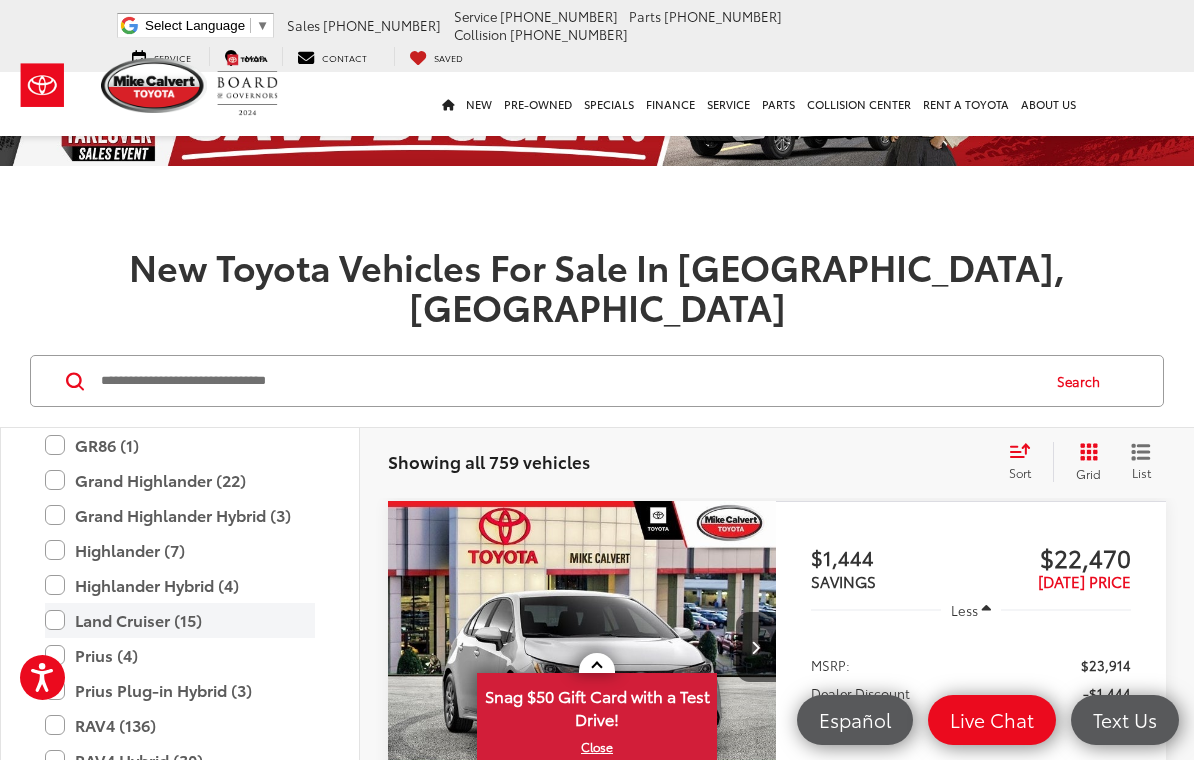 click on "Land Cruiser (15)" at bounding box center [180, 620] 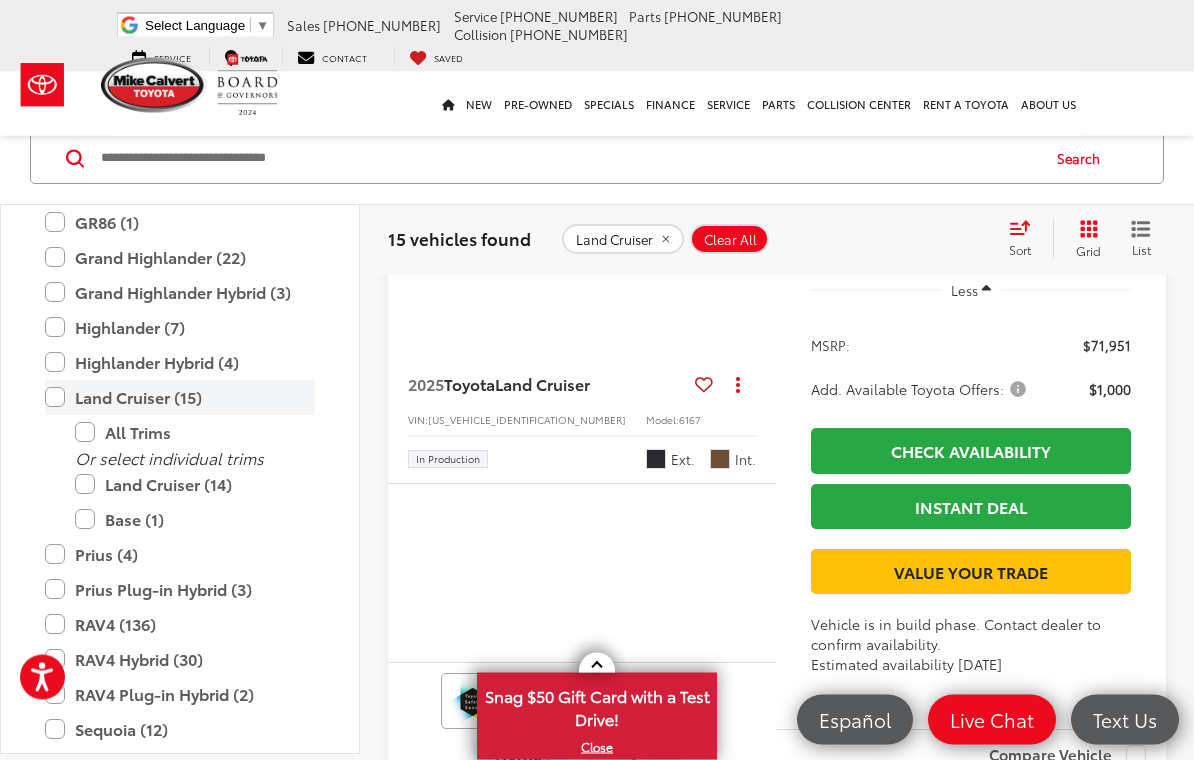 scroll, scrollTop: 2830, scrollLeft: 0, axis: vertical 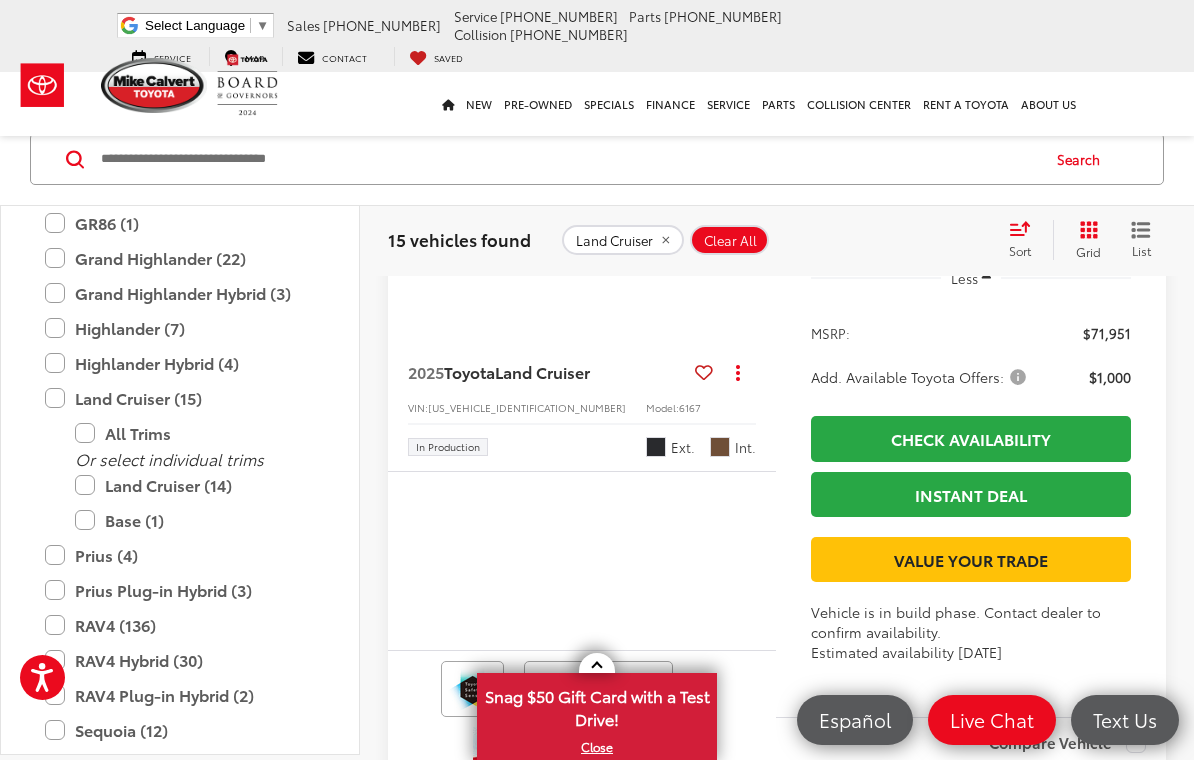 click at bounding box center (582, 188) 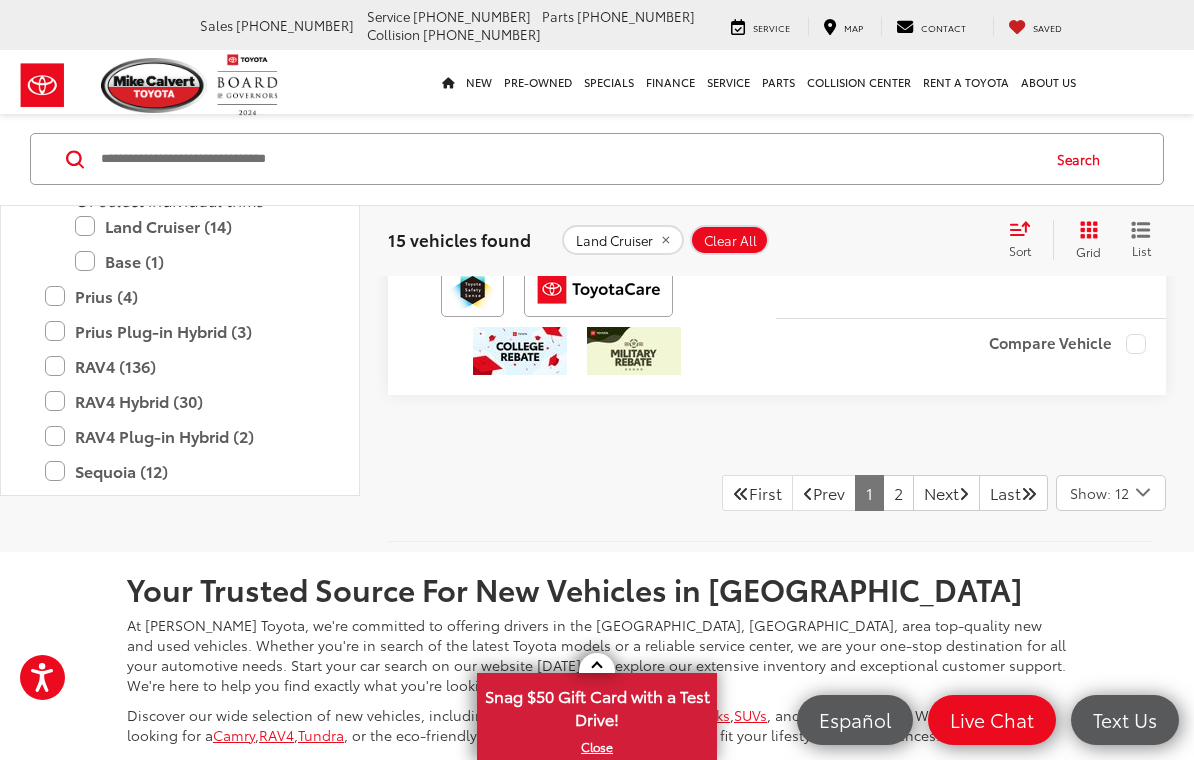 scroll, scrollTop: 9977, scrollLeft: 0, axis: vertical 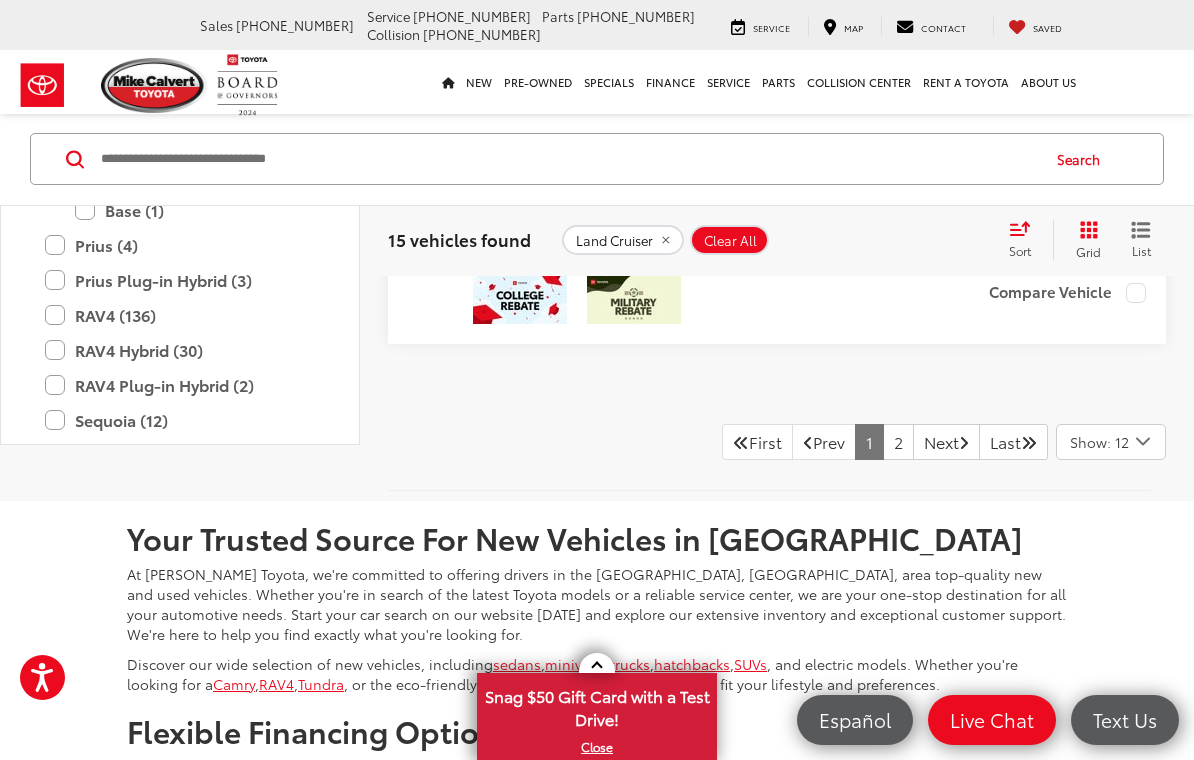 click on "[DATE] PRICE" at bounding box center [971, -345] 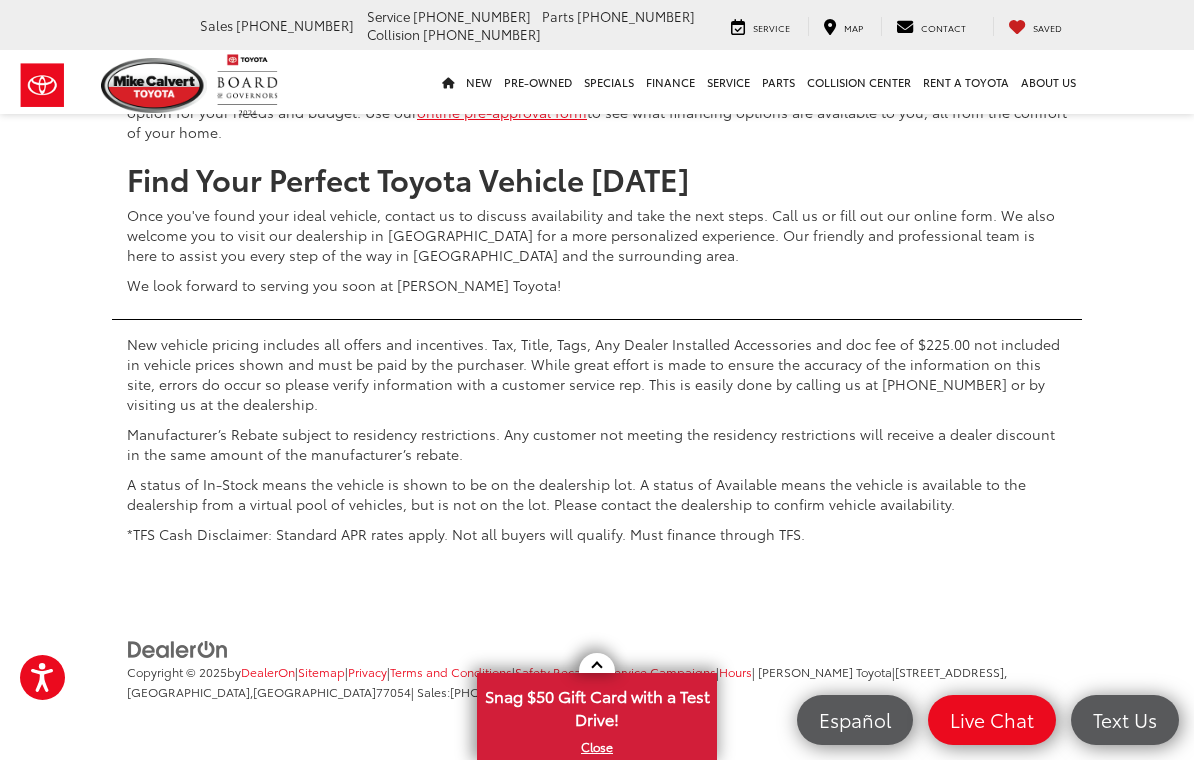 scroll, scrollTop: 10925, scrollLeft: 0, axis: vertical 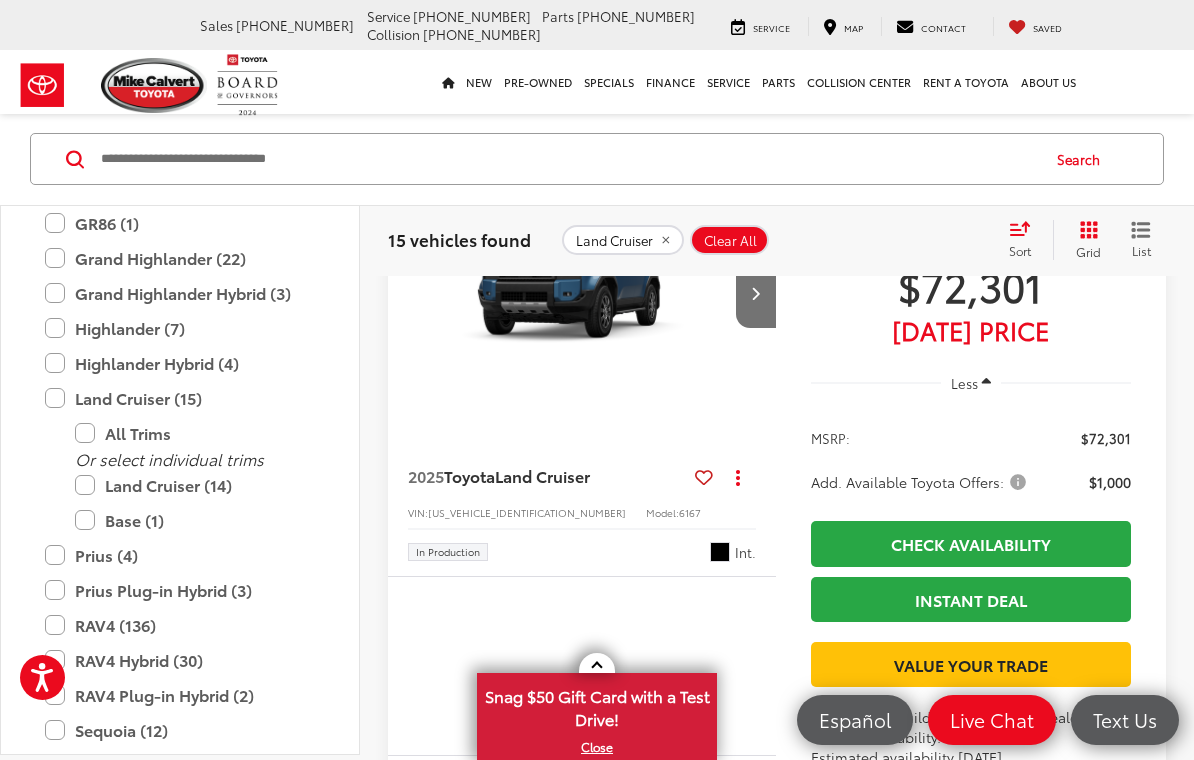 click at bounding box center [582, 293] 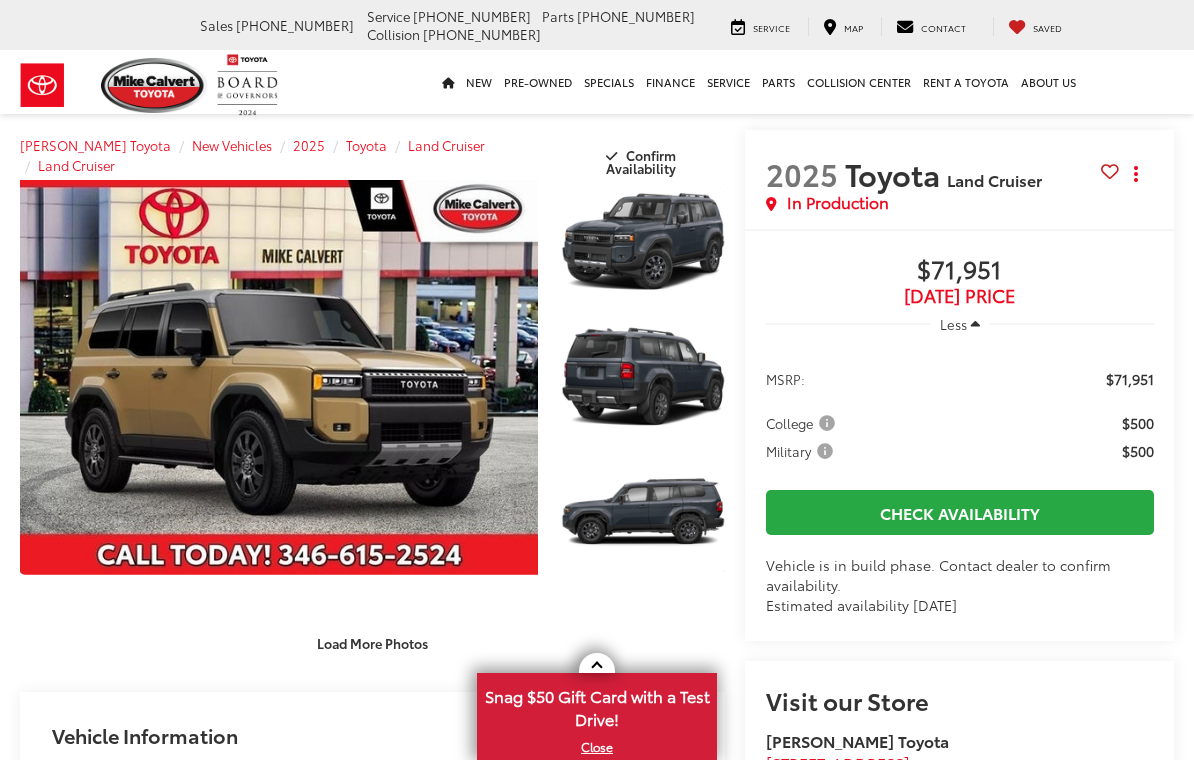 scroll, scrollTop: 0, scrollLeft: 0, axis: both 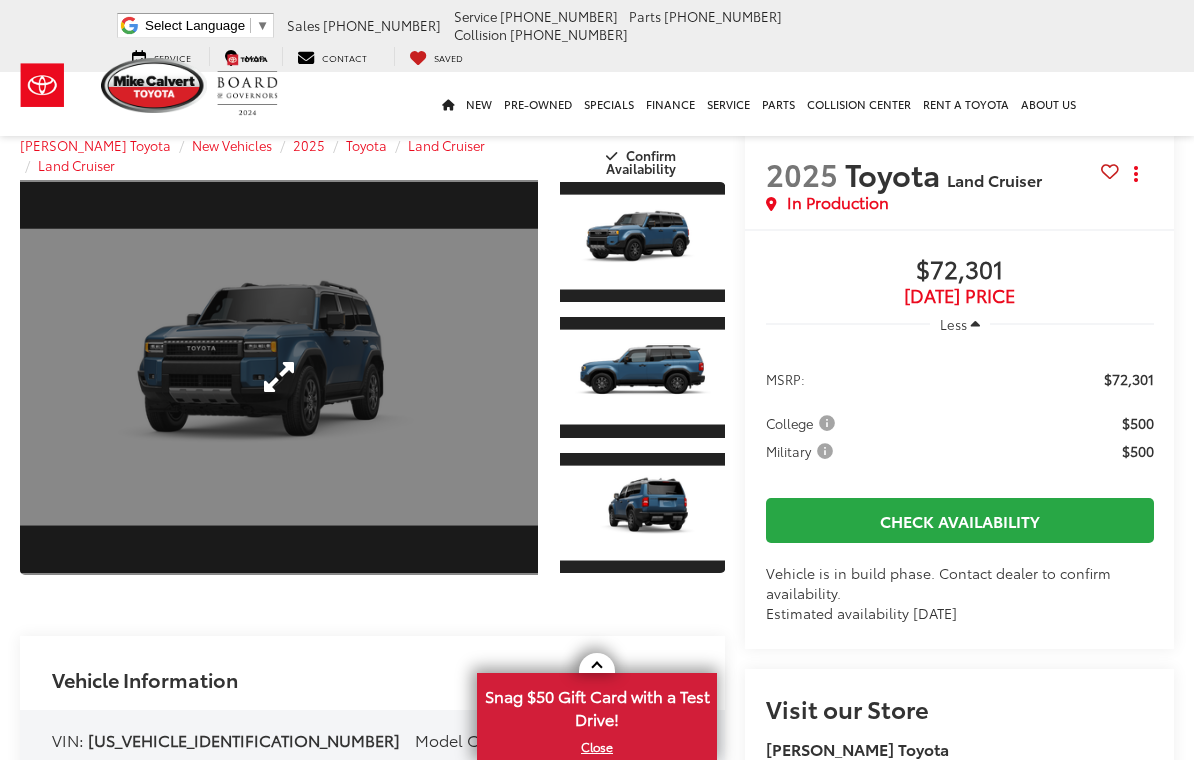 click at bounding box center [279, 377] 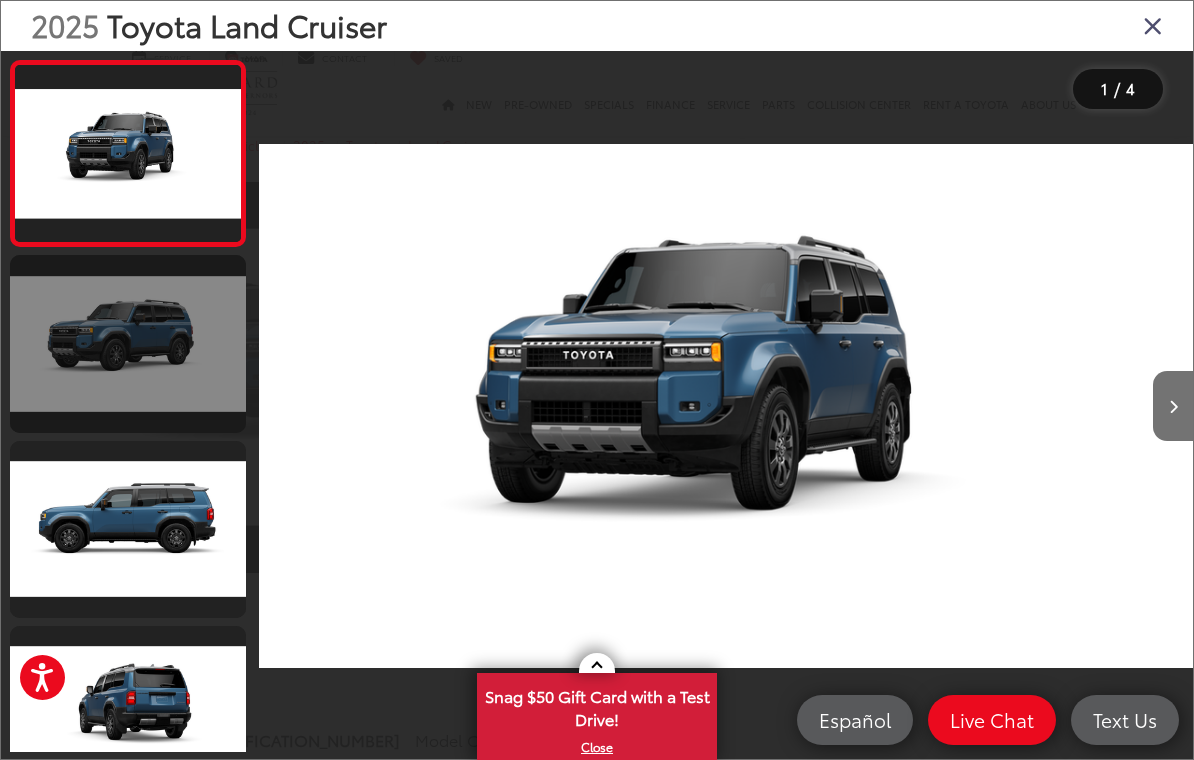 click at bounding box center (128, 343) 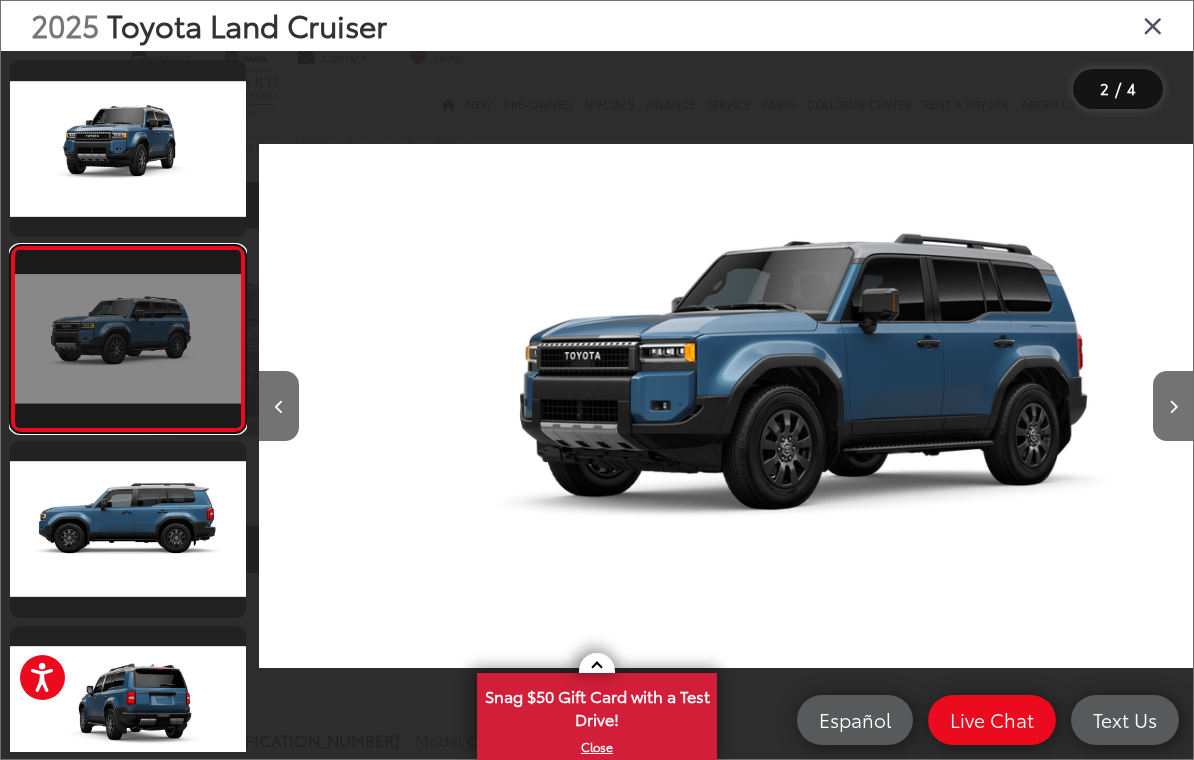scroll, scrollTop: 0, scrollLeft: 934, axis: horizontal 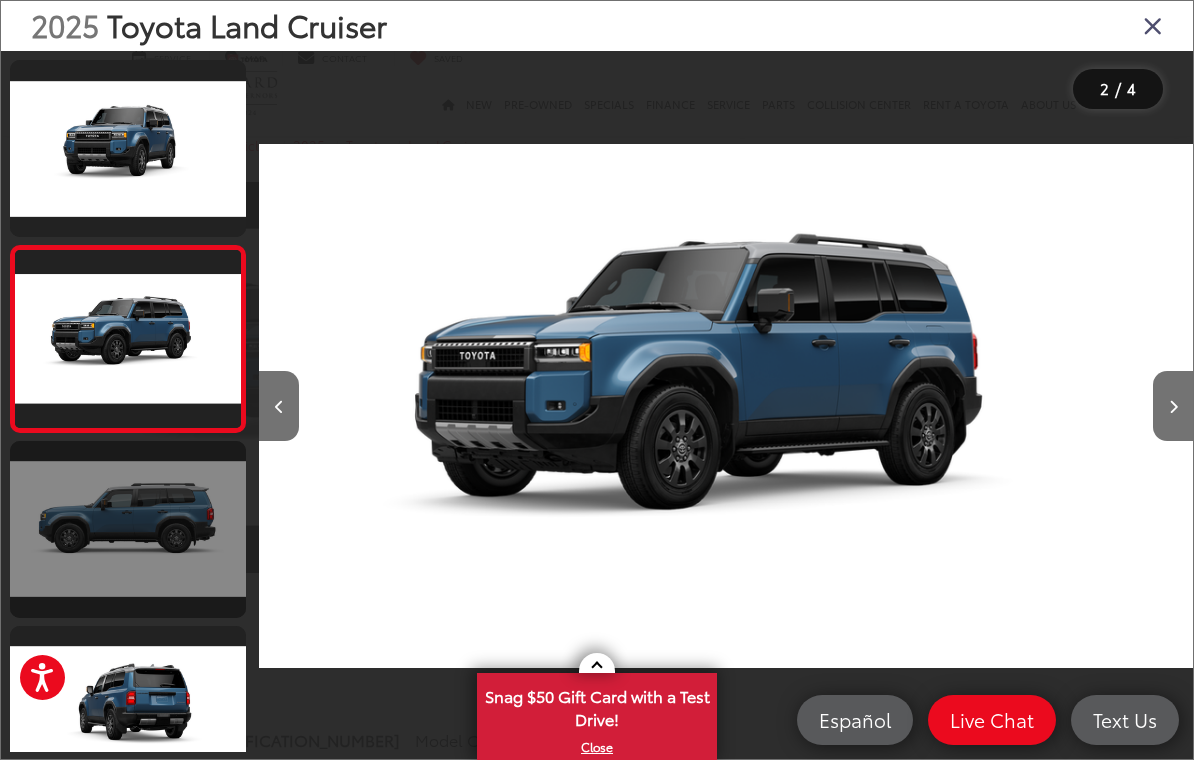 click at bounding box center [128, 529] 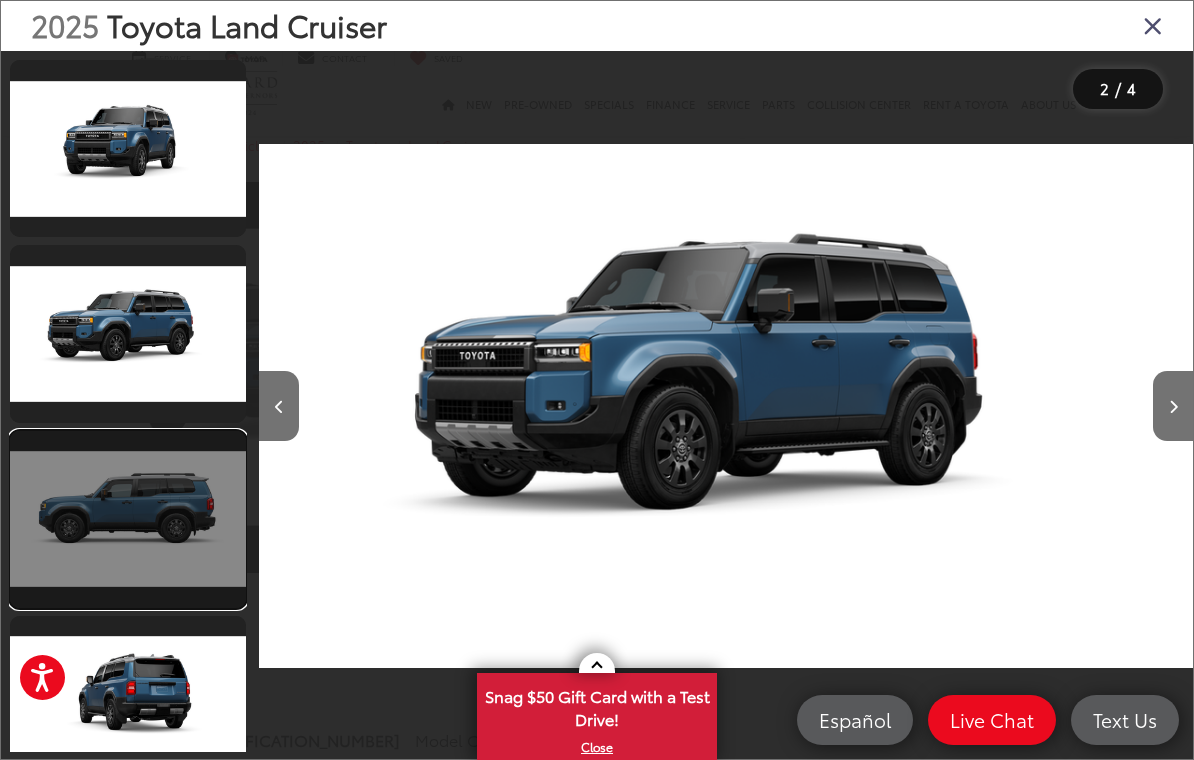 scroll, scrollTop: 0, scrollLeft: 1698, axis: horizontal 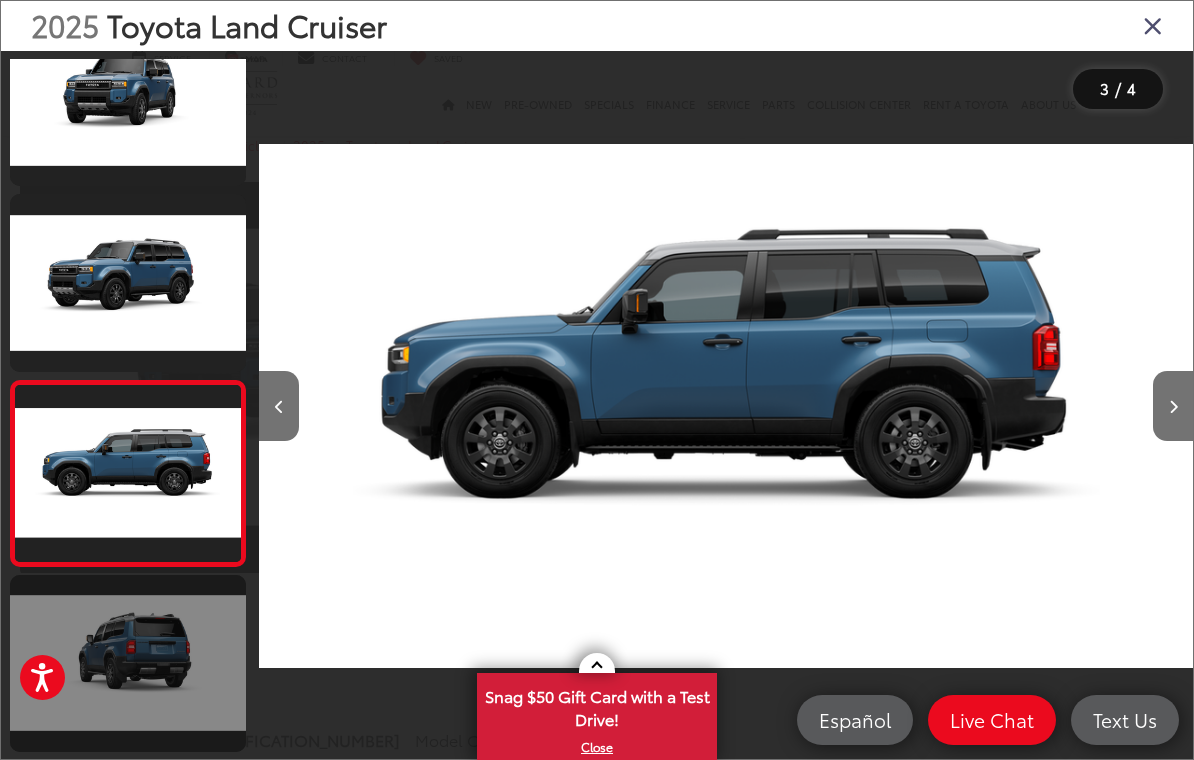 click at bounding box center [128, 663] 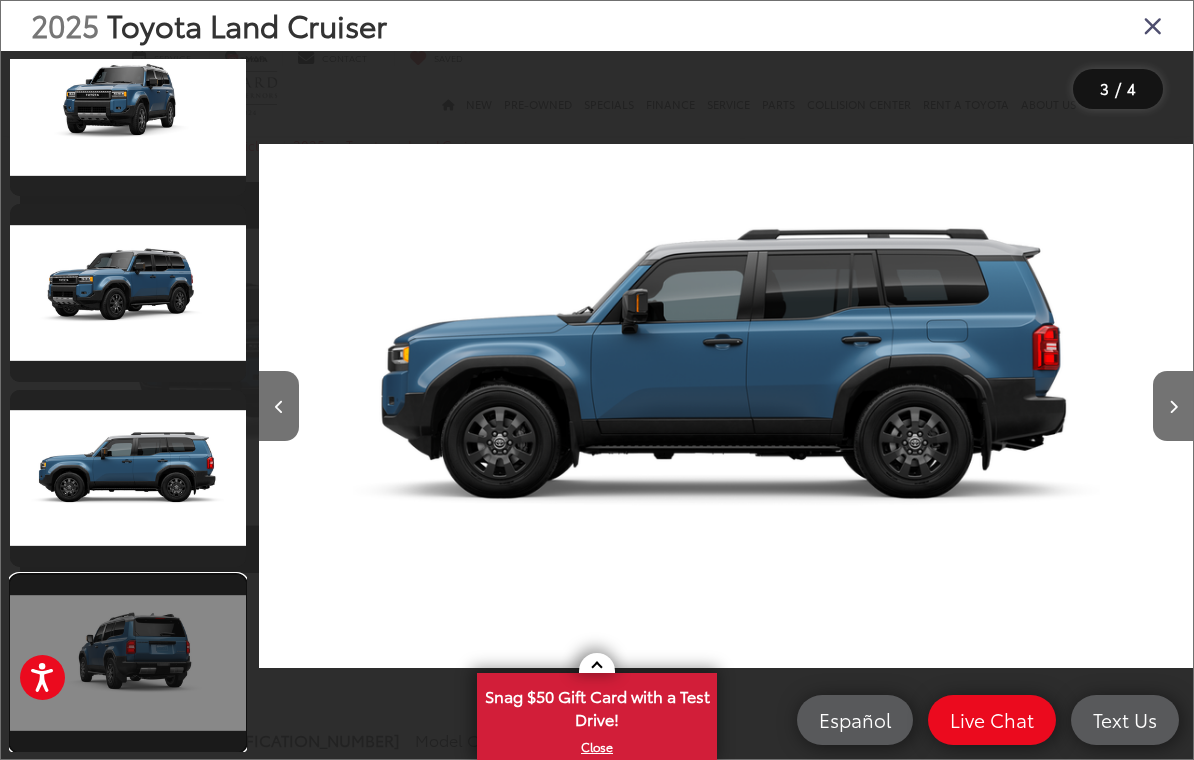 scroll, scrollTop: 41, scrollLeft: 0, axis: vertical 